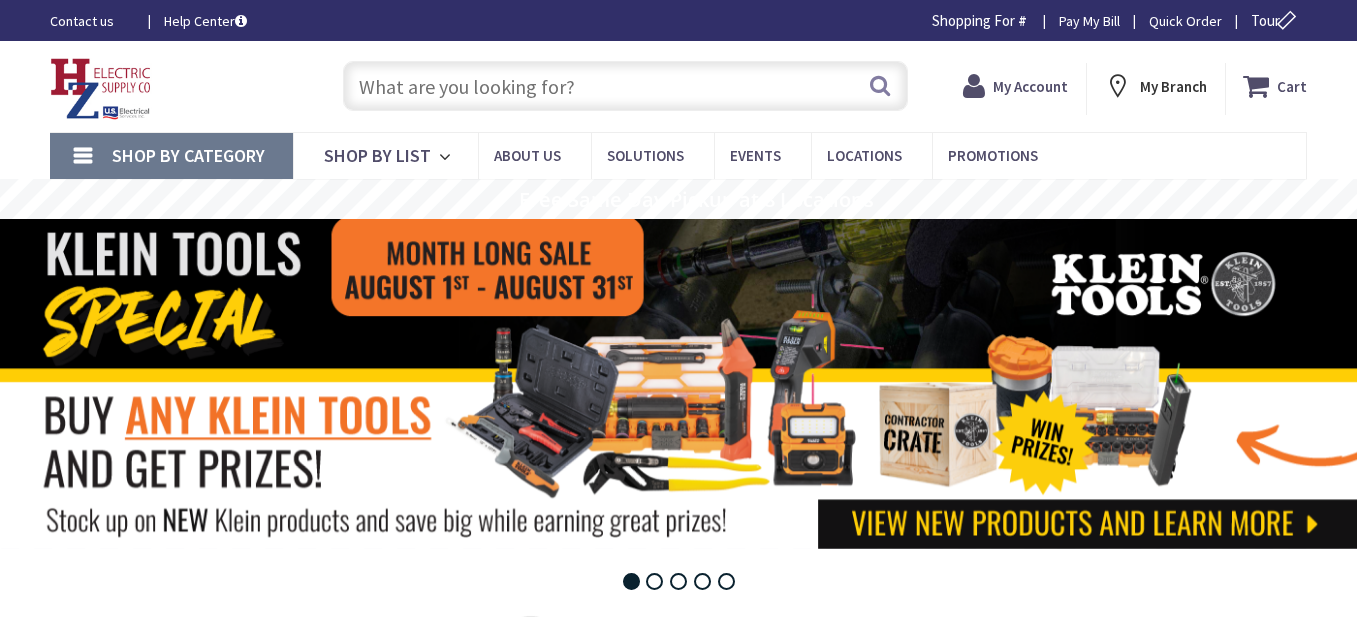scroll, scrollTop: 0, scrollLeft: 0, axis: both 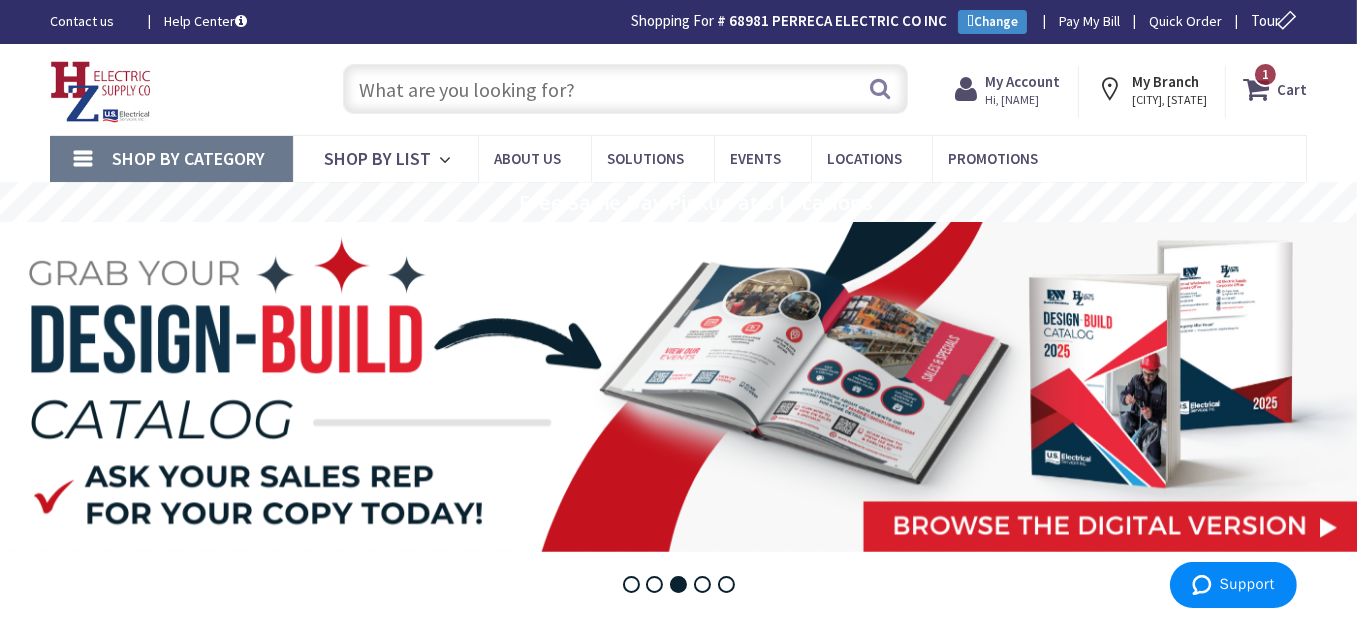 click at bounding box center [1260, 89] 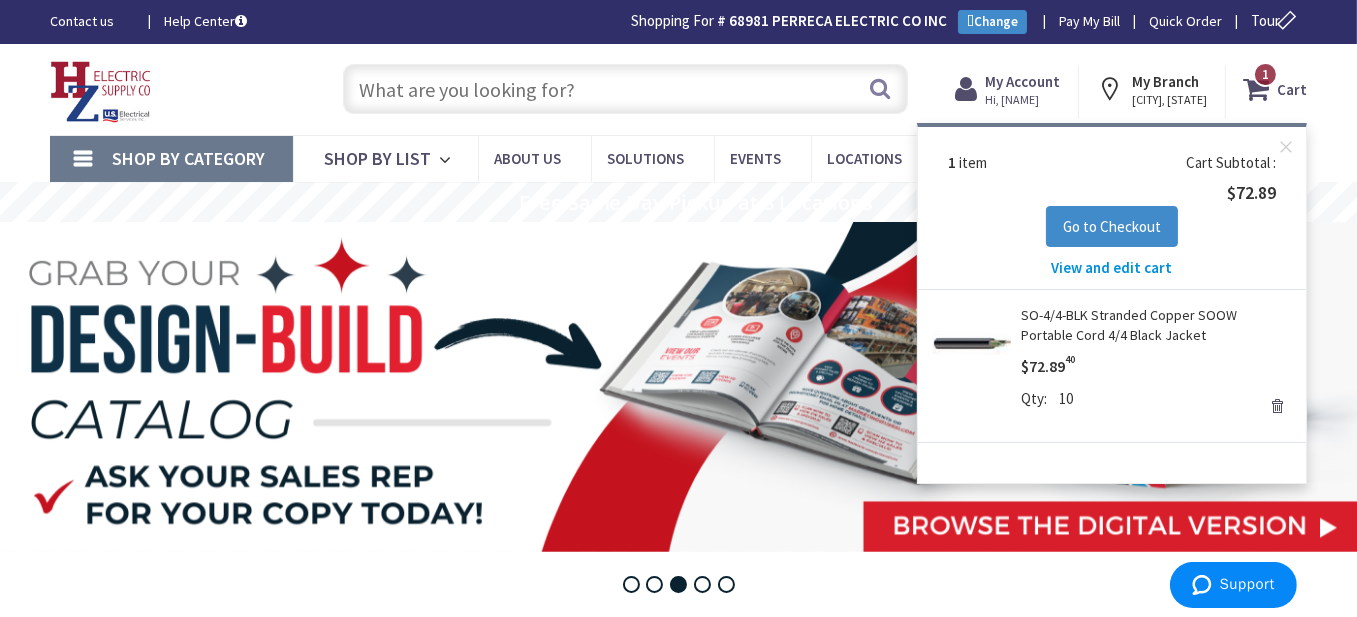 click on "Remove" at bounding box center (1277, 406) 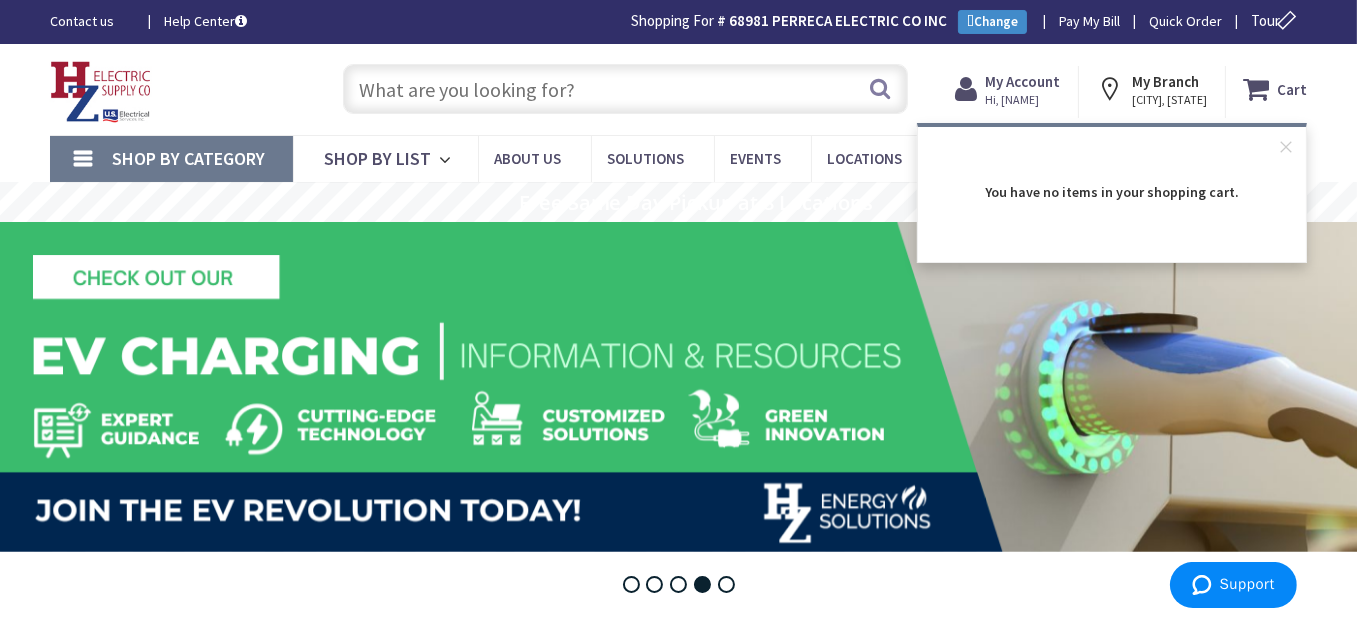 click on "My Account" at bounding box center [1022, 81] 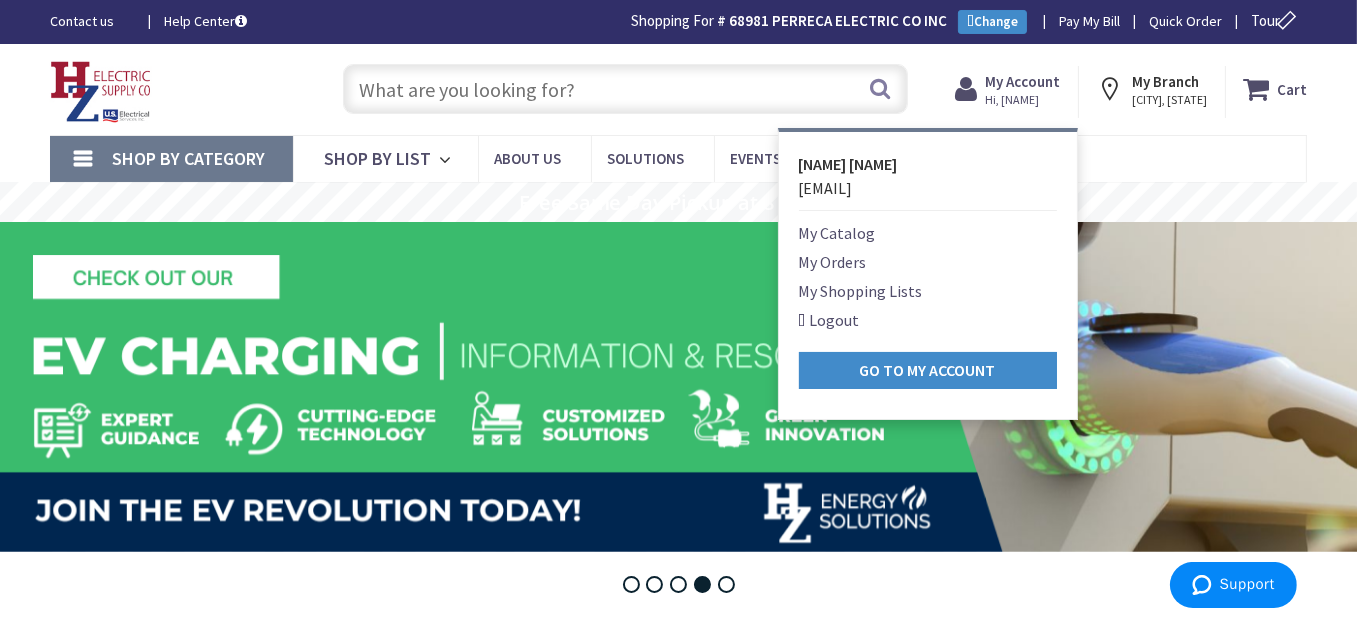 click on "My Orders" at bounding box center (833, 262) 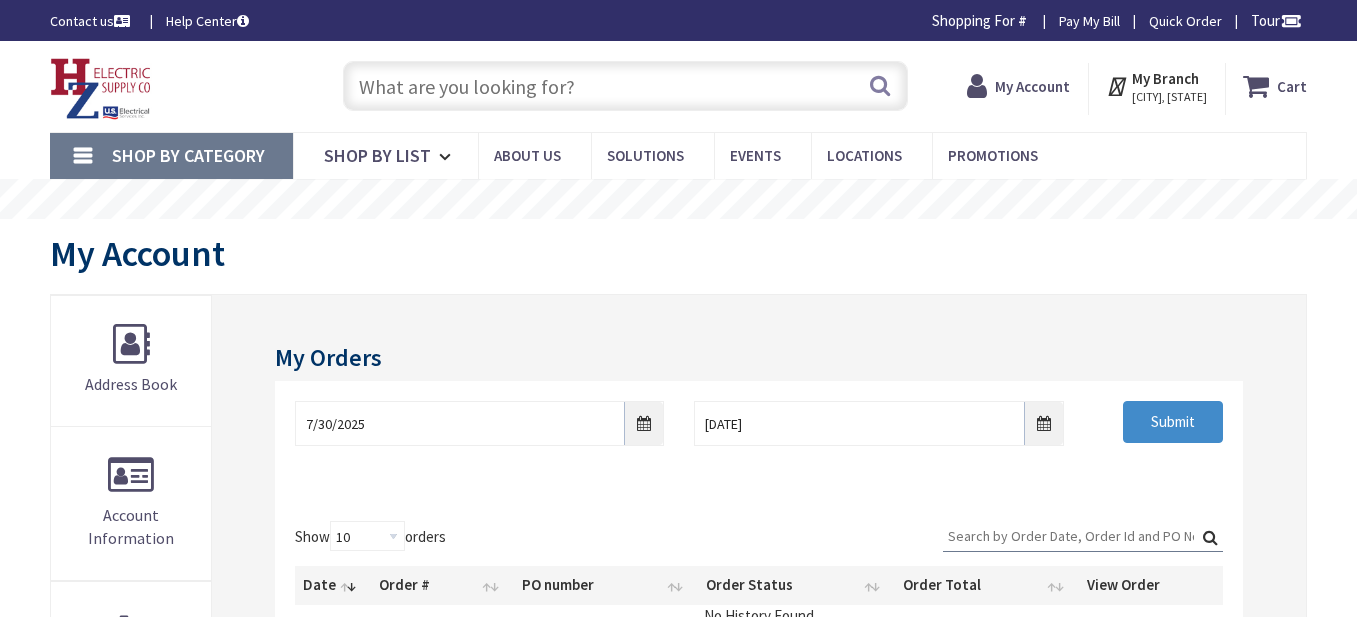 scroll, scrollTop: 0, scrollLeft: 0, axis: both 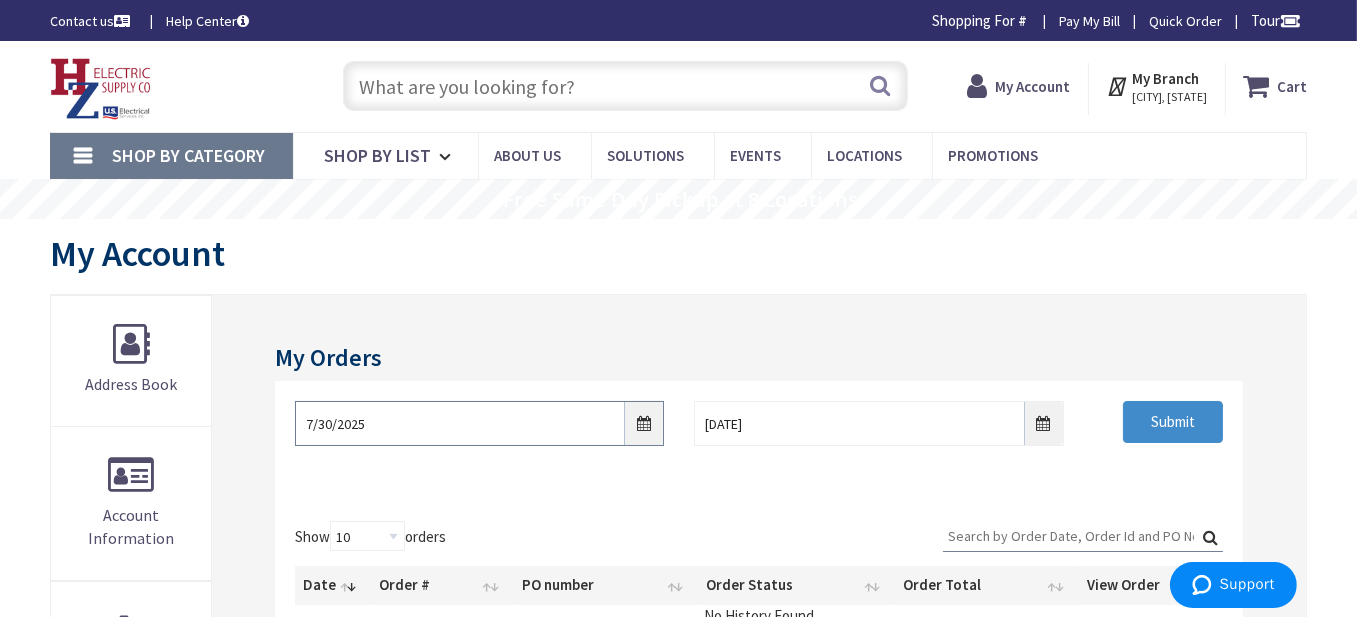 click on "7/30/2025" at bounding box center [479, 423] 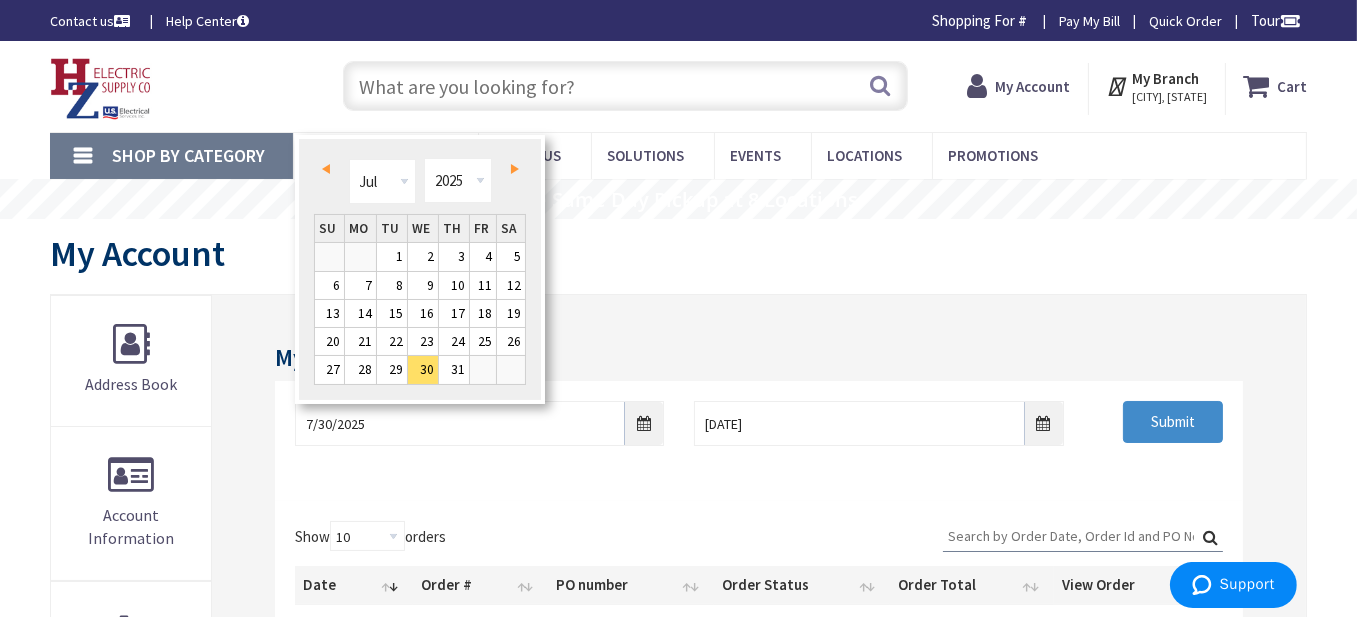 click on "Prev" at bounding box center (329, 169) 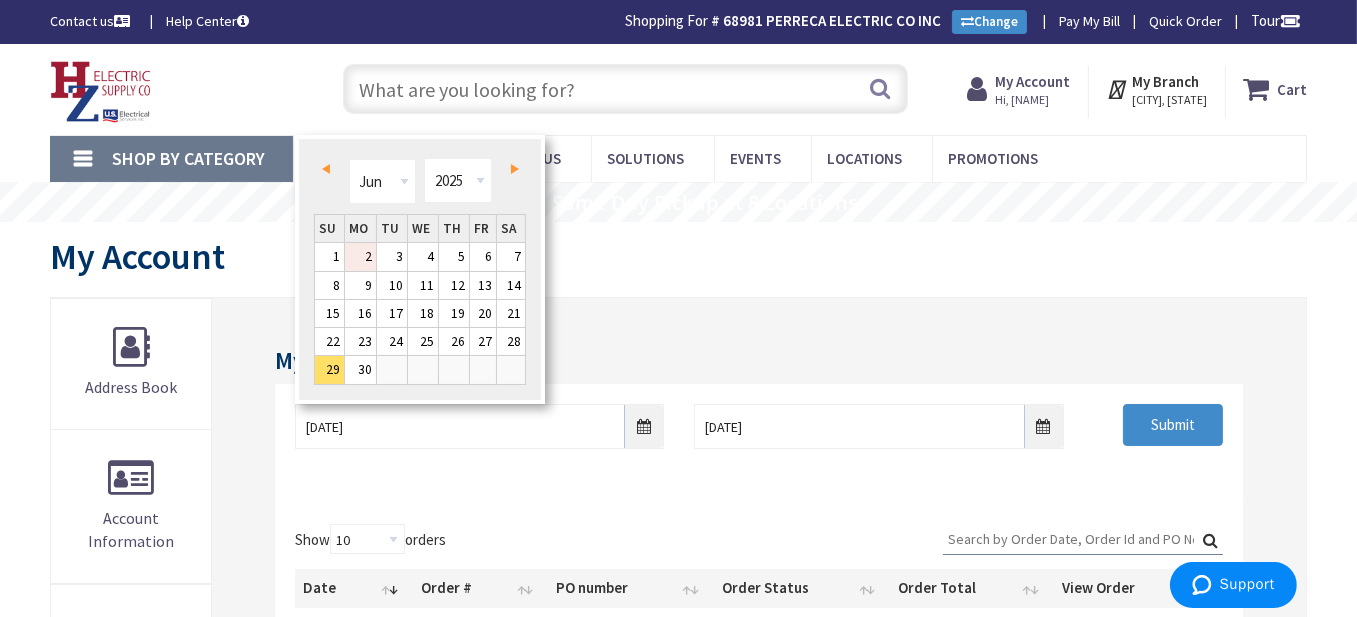 click on "2" at bounding box center [360, 256] 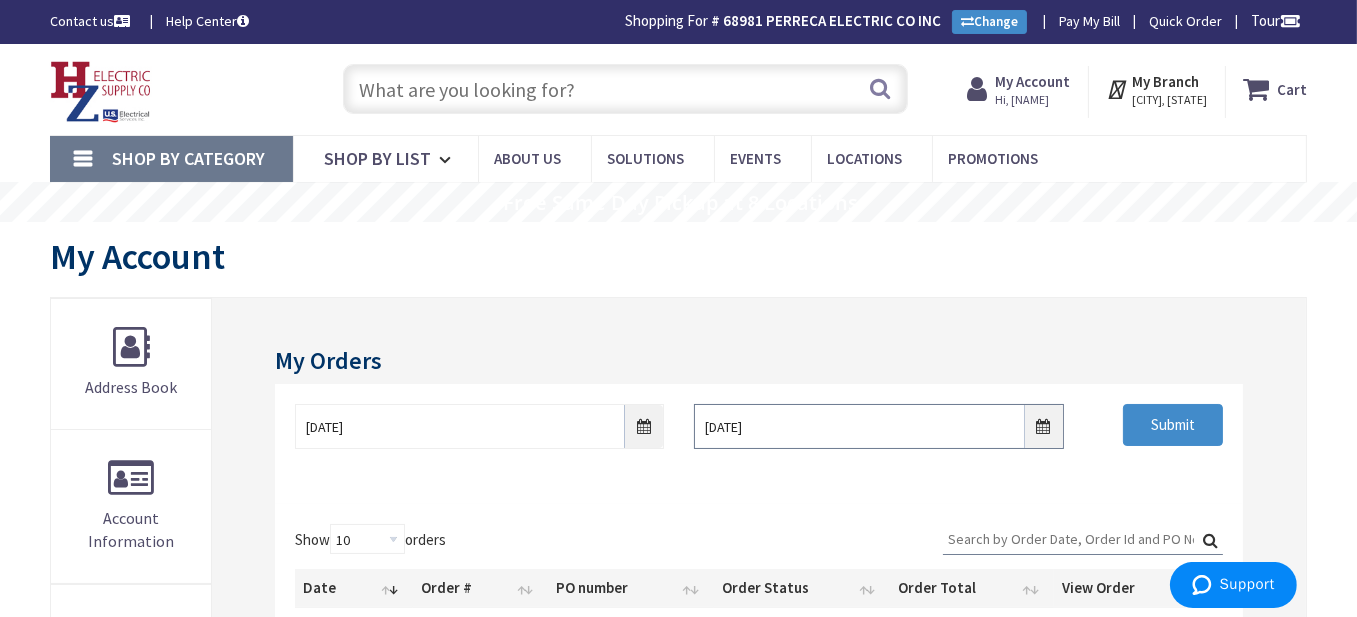 click on "8/6/2025" at bounding box center (878, 426) 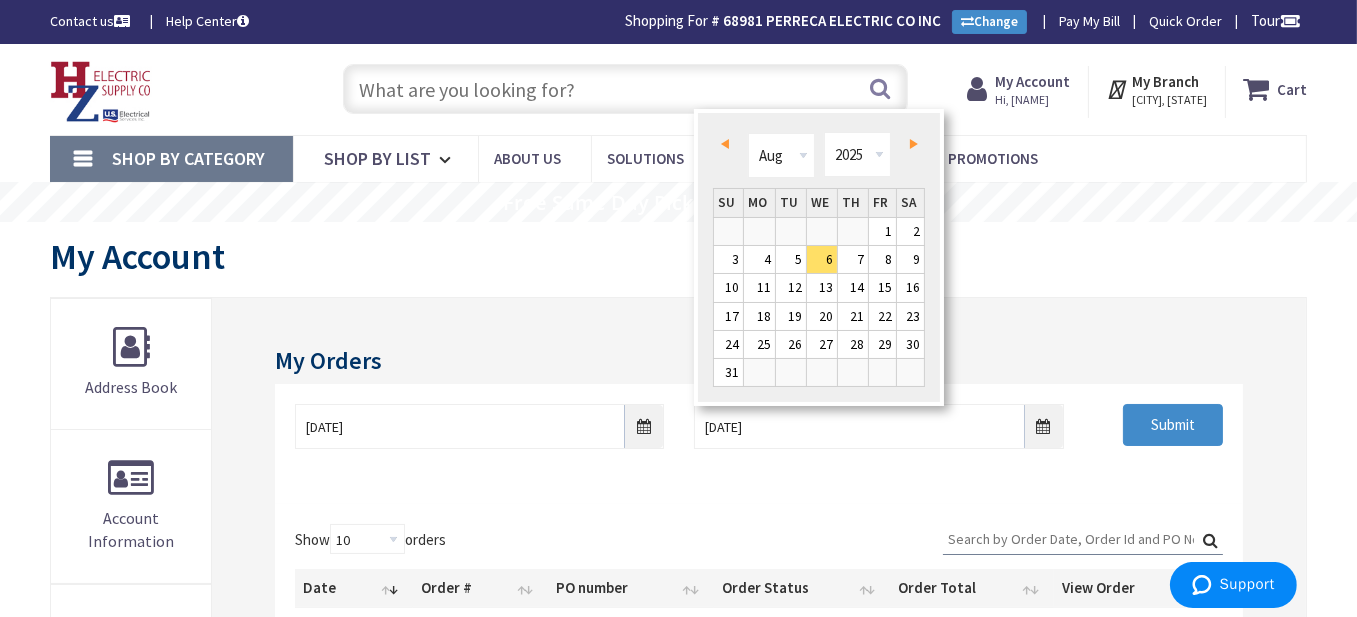 click on "Prev" at bounding box center [725, 144] 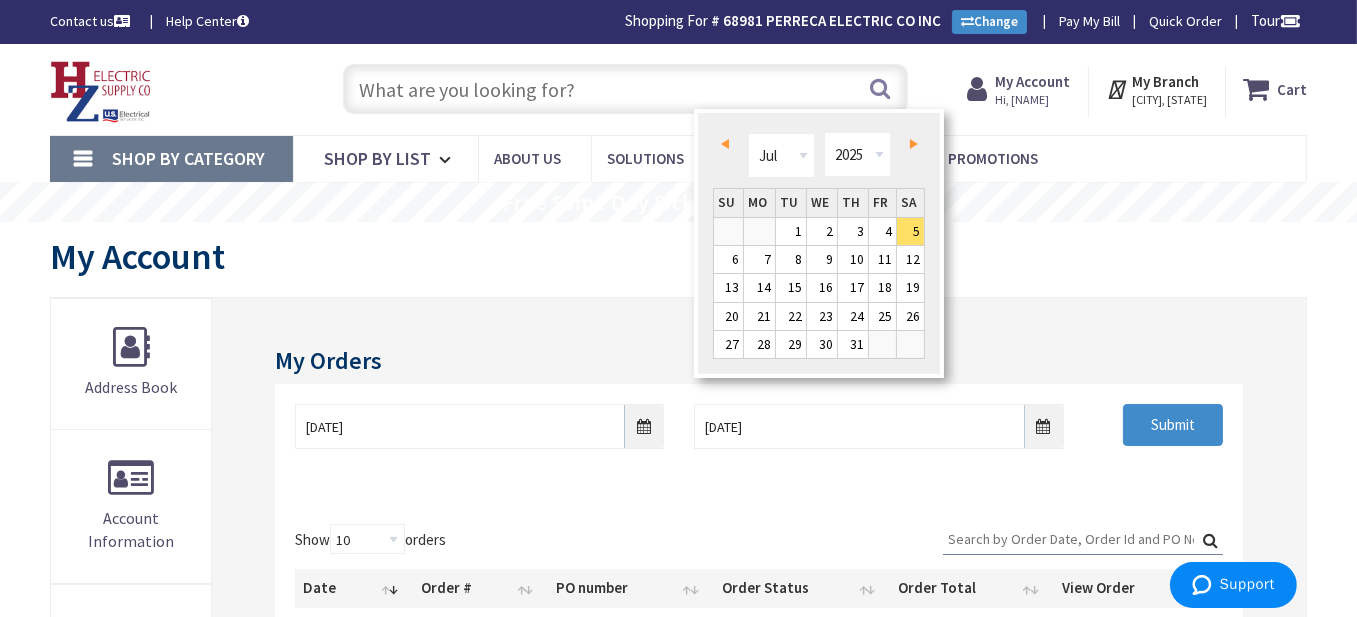 click on "Prev" at bounding box center (725, 144) 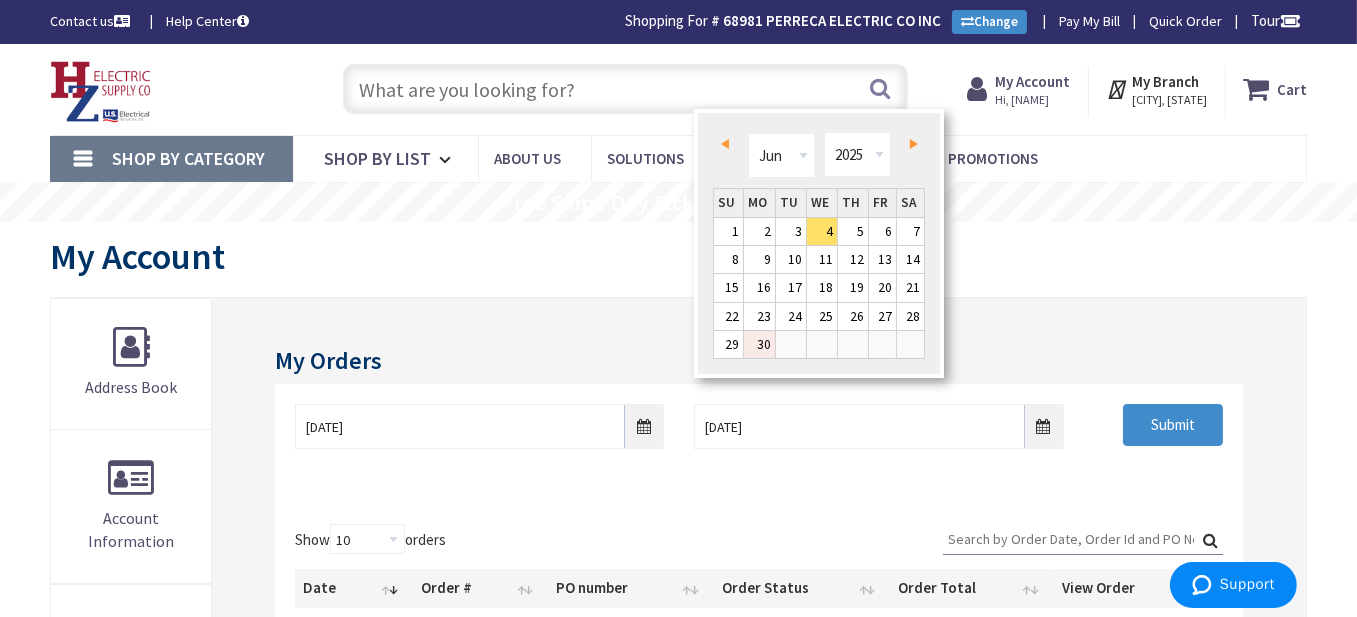 click on "30" at bounding box center (759, 344) 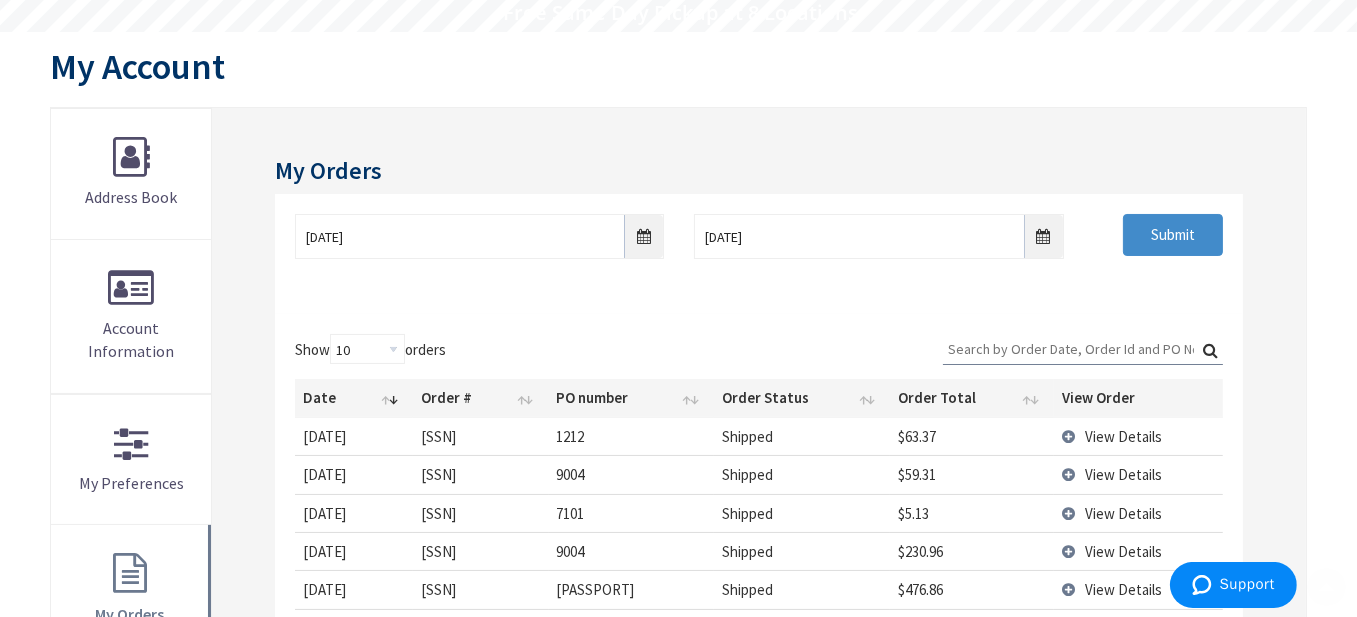 scroll, scrollTop: 200, scrollLeft: 0, axis: vertical 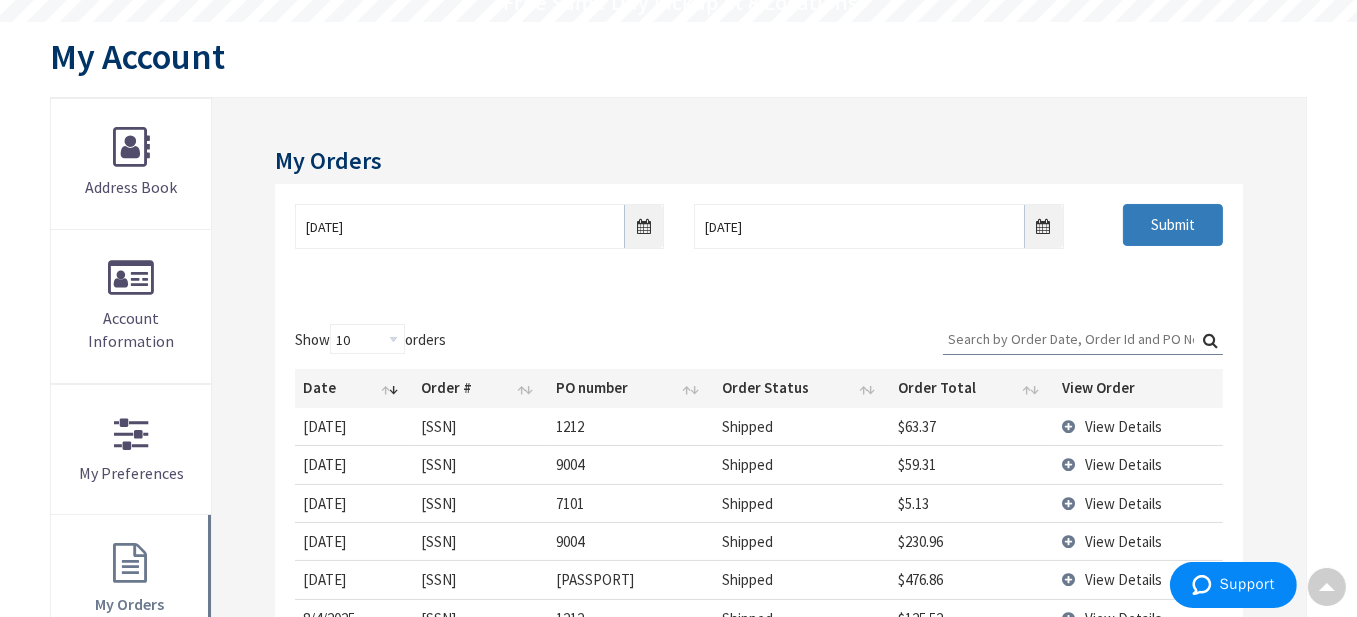 click on "Submit" at bounding box center [1173, 225] 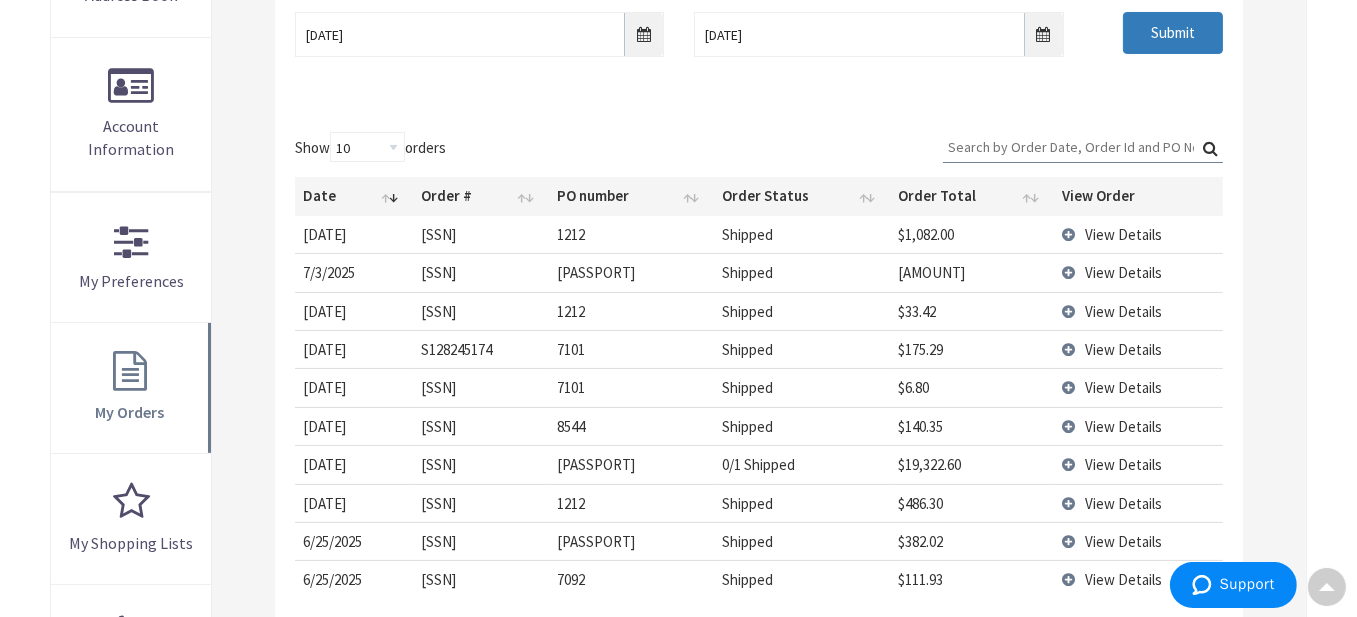 scroll, scrollTop: 400, scrollLeft: 0, axis: vertical 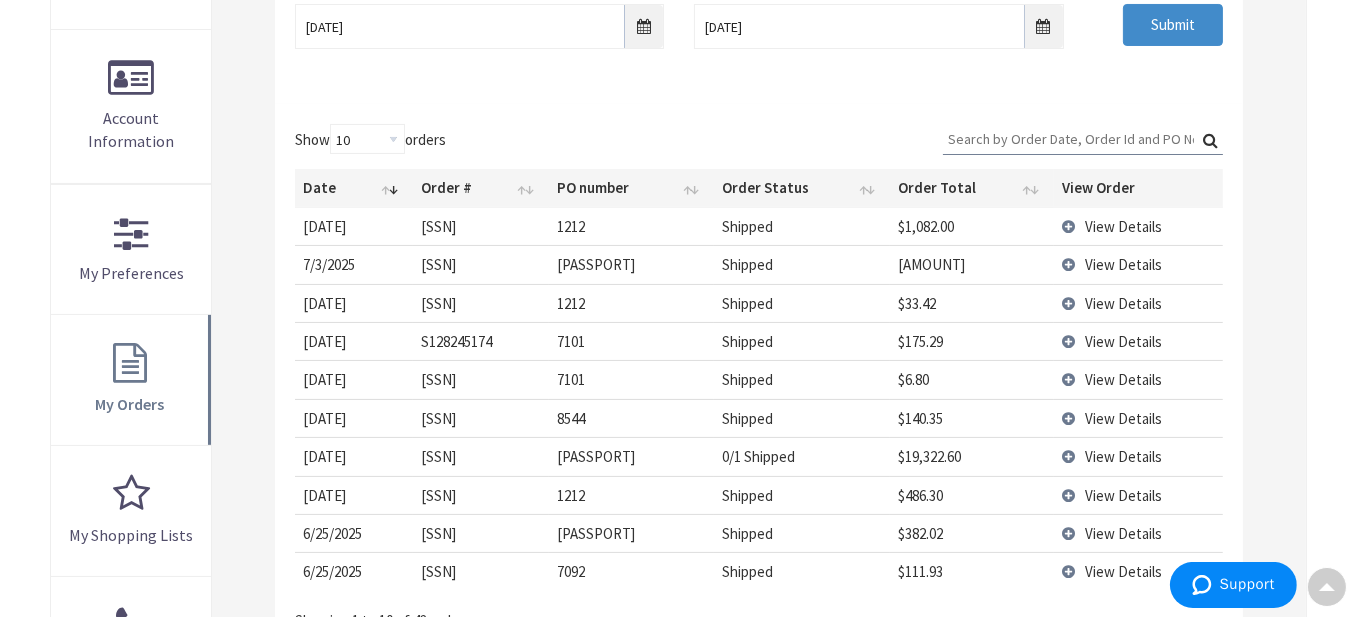 click on "View Details" at bounding box center [1138, 533] 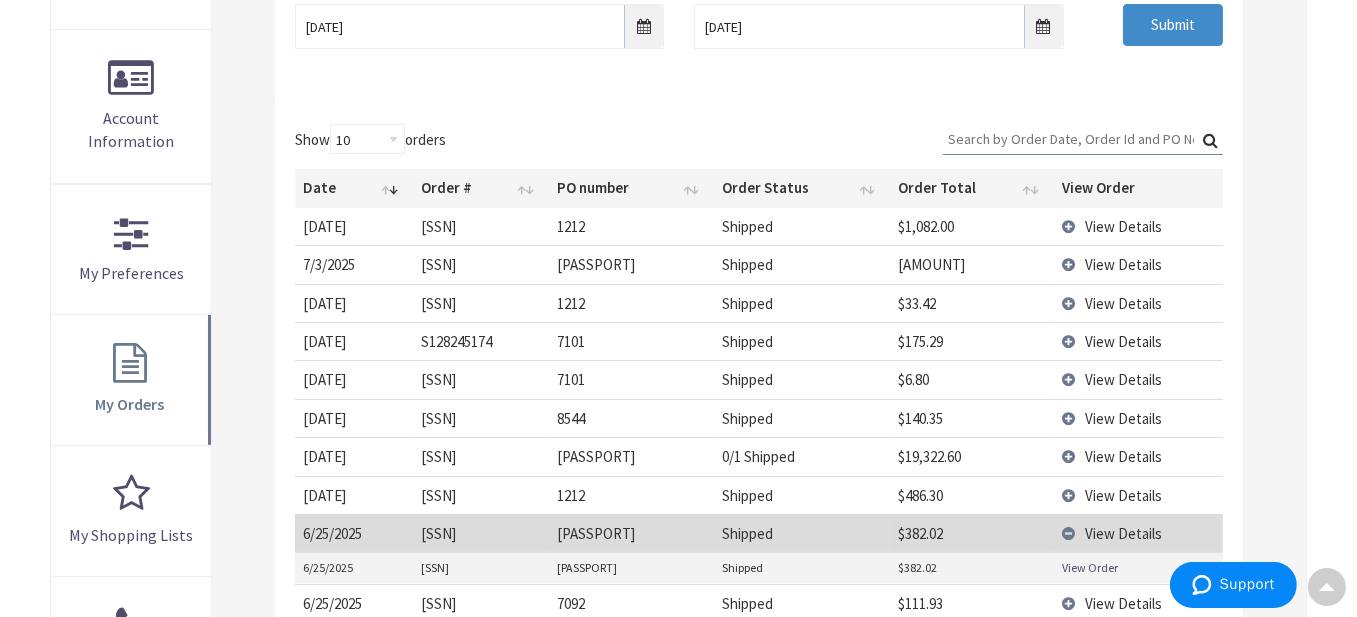 click on "View Order" at bounding box center (1090, 567) 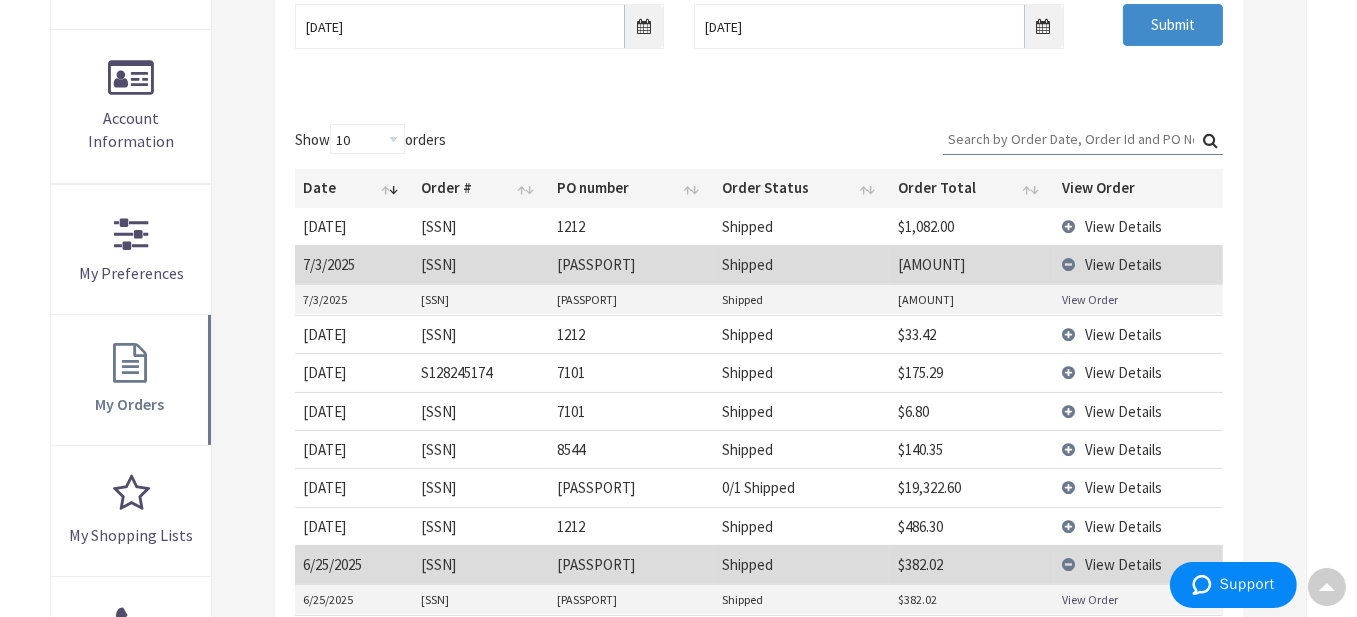 click on "View Order" at bounding box center [1090, 299] 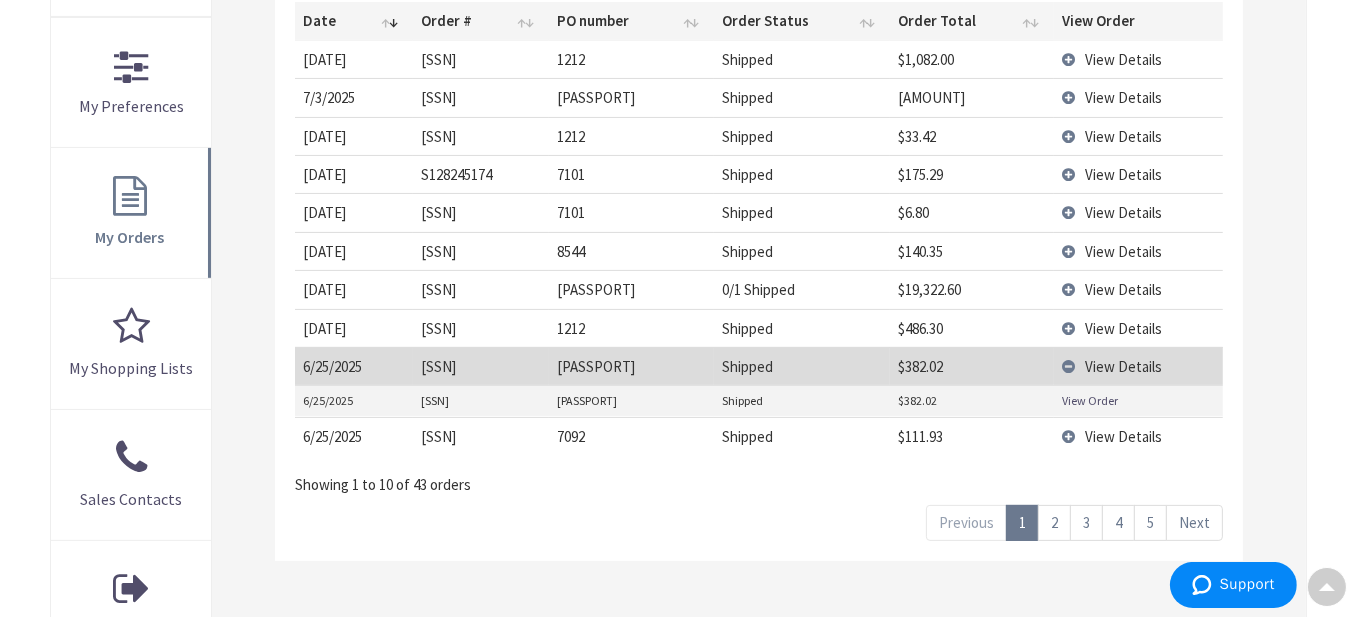 scroll, scrollTop: 600, scrollLeft: 0, axis: vertical 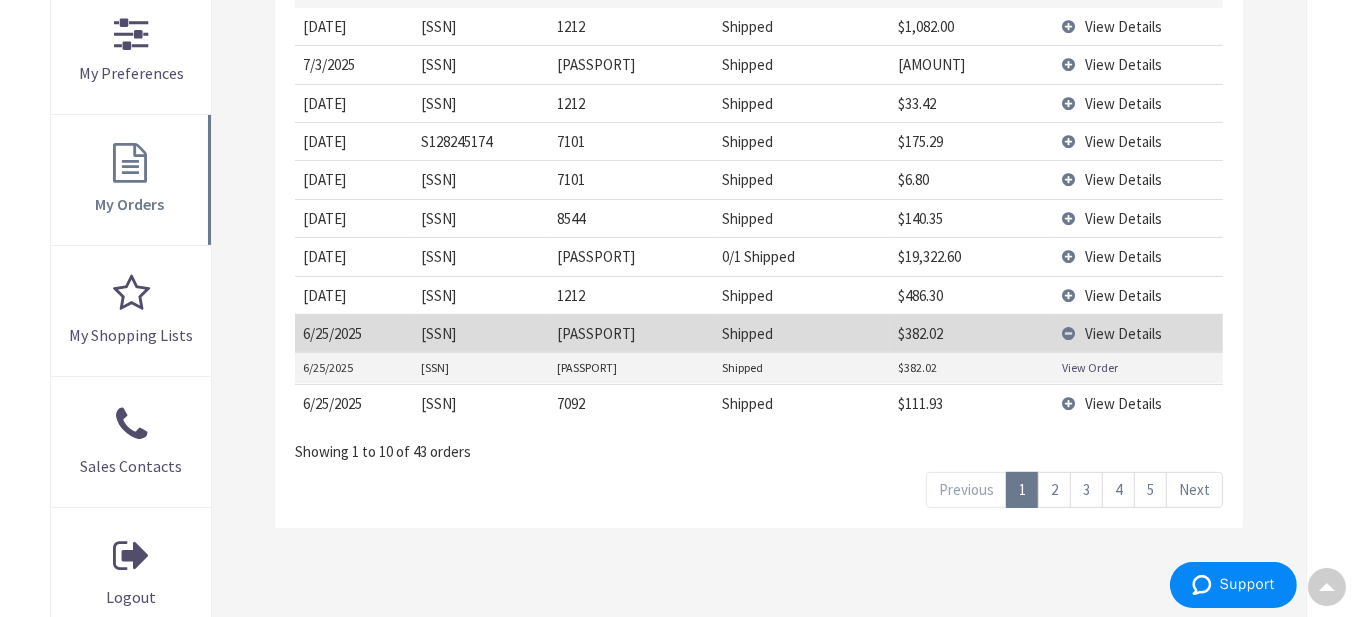 click on "2" at bounding box center (1054, 489) 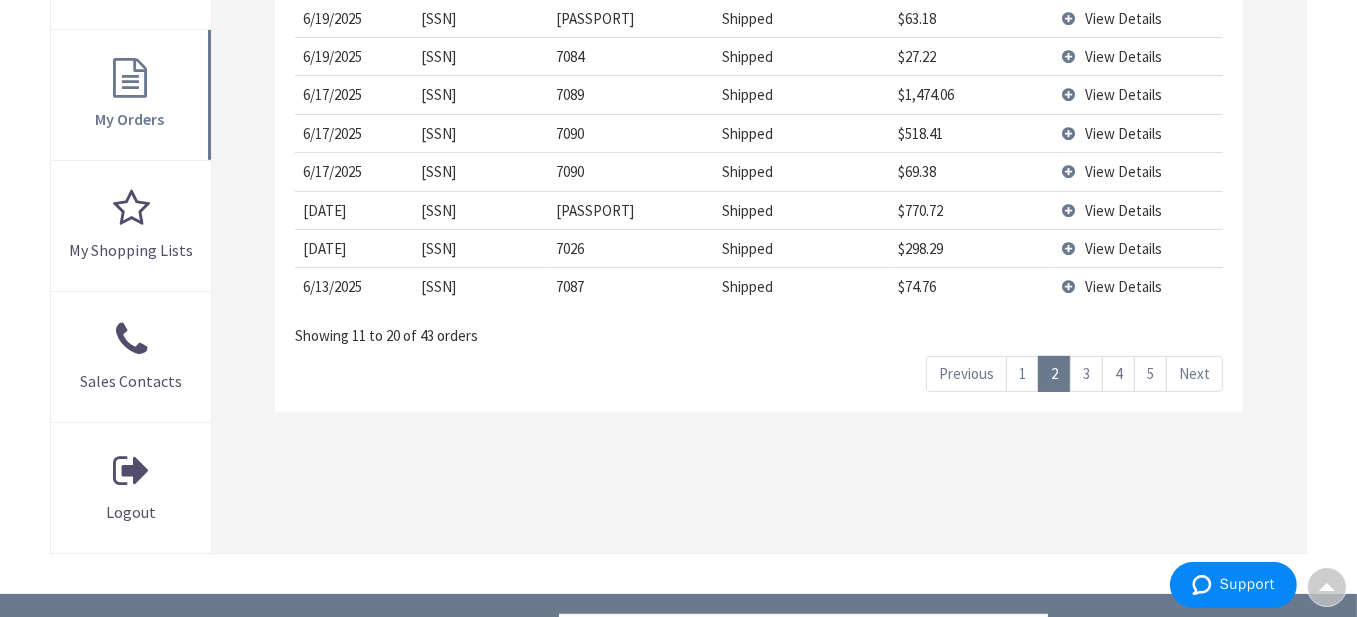 scroll, scrollTop: 700, scrollLeft: 0, axis: vertical 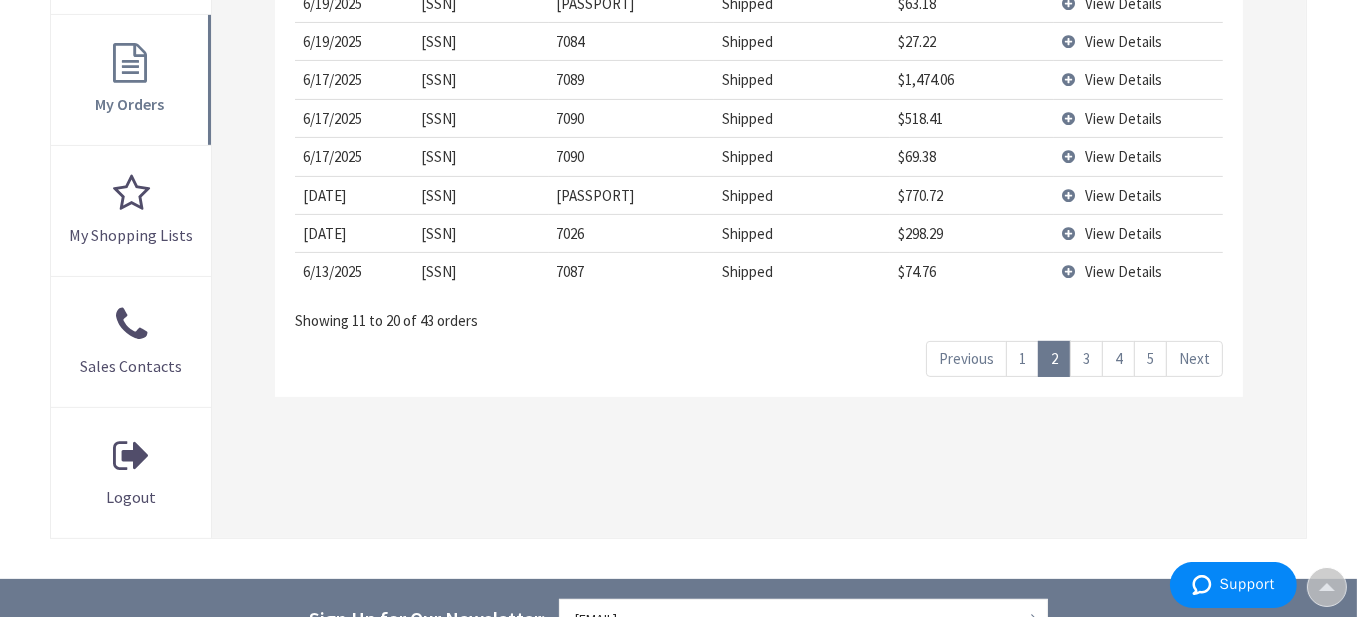 click on "3" at bounding box center (1086, 358) 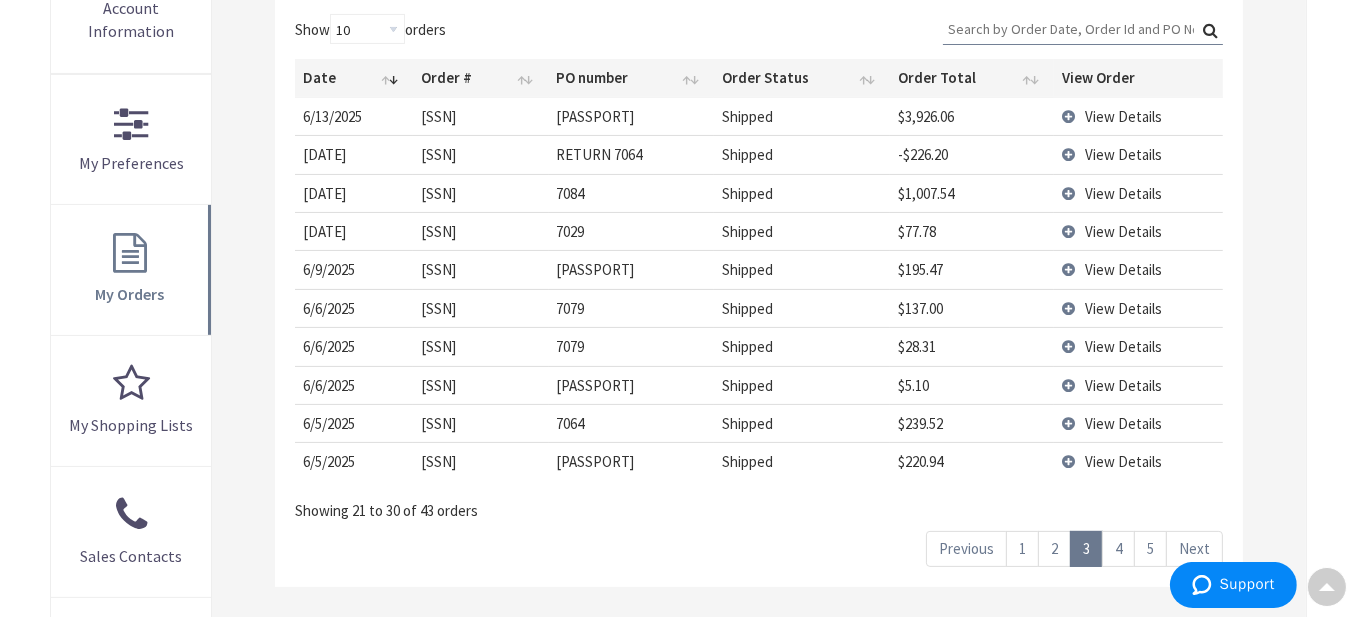 scroll, scrollTop: 500, scrollLeft: 0, axis: vertical 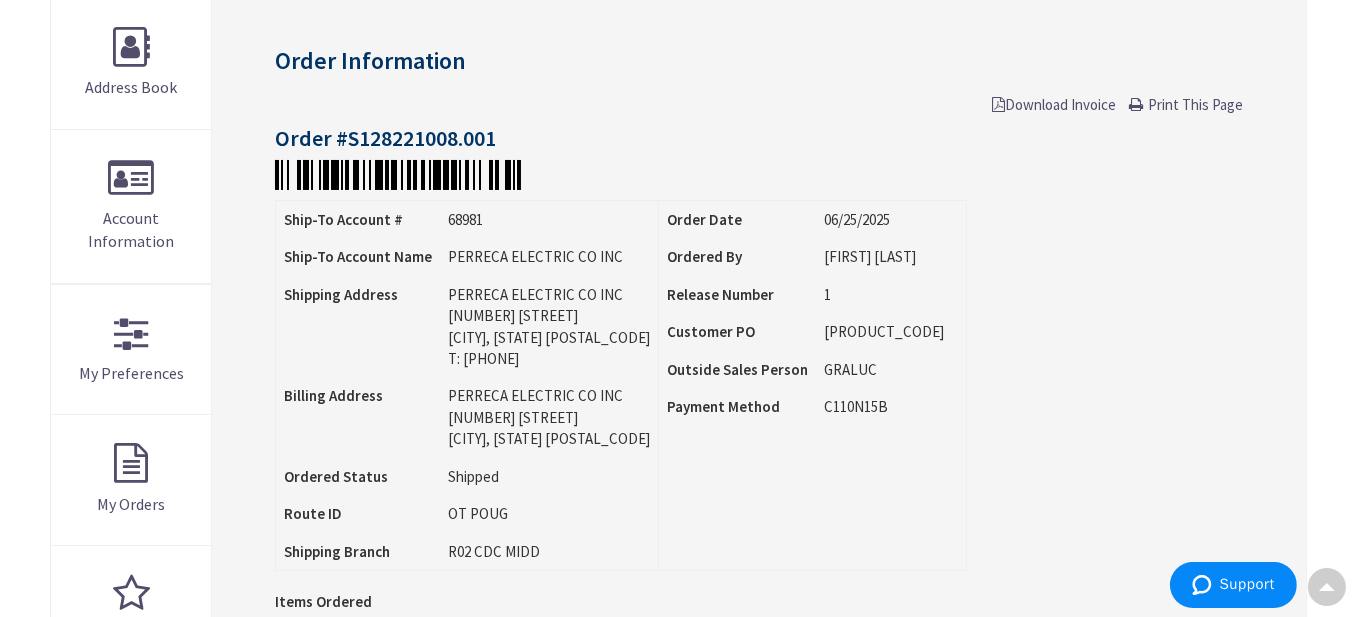 click on "Download Invoice" at bounding box center [1054, 104] 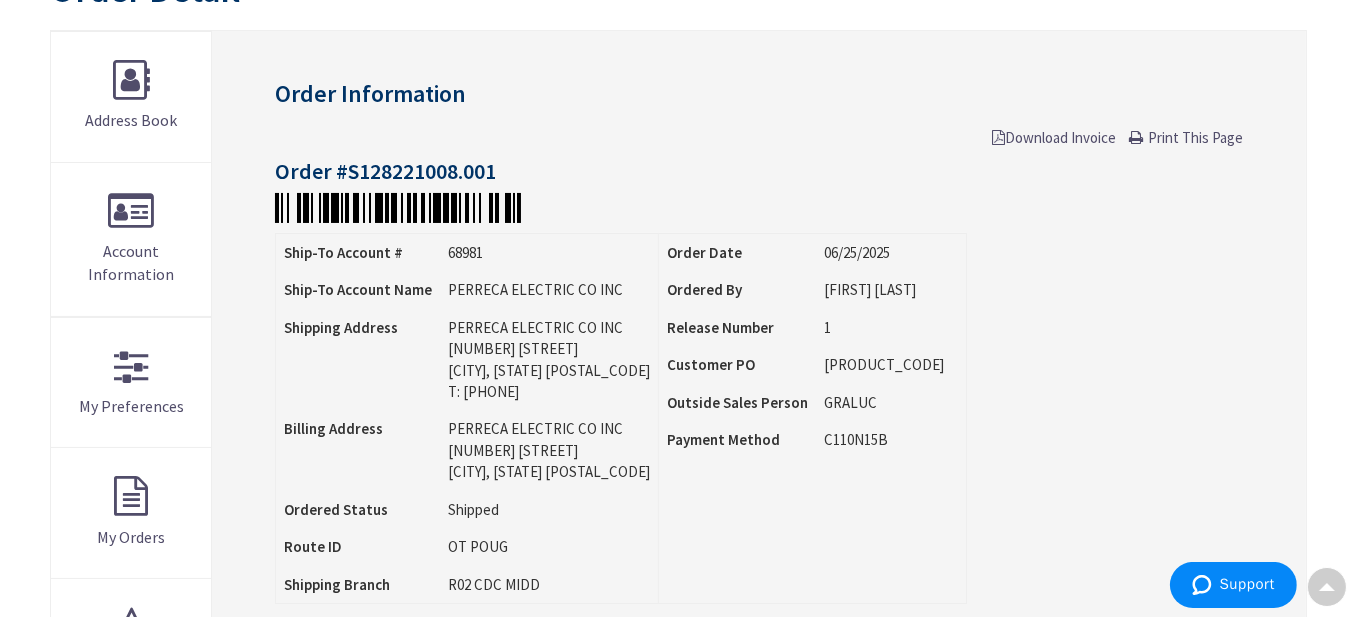 scroll, scrollTop: 0, scrollLeft: 0, axis: both 